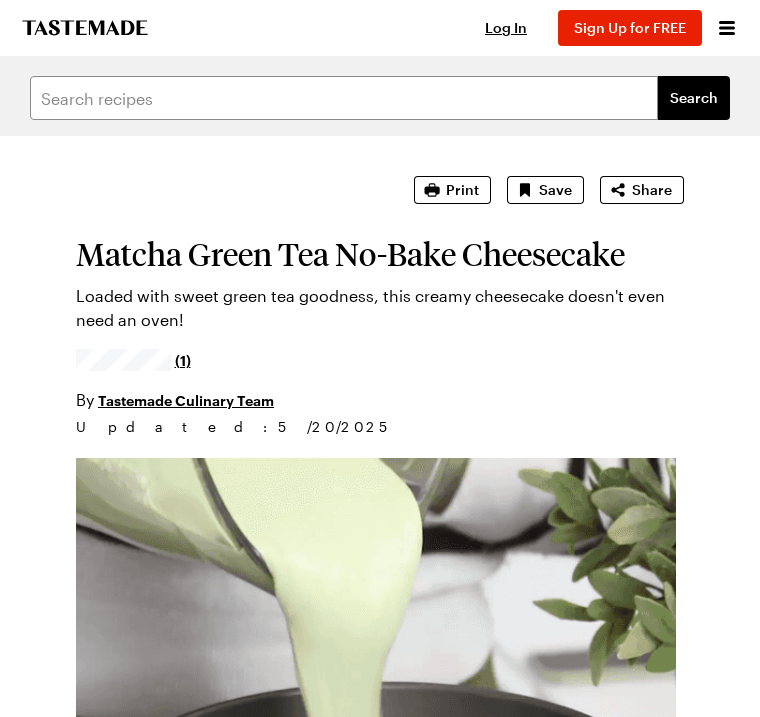 scroll, scrollTop: 0, scrollLeft: 0, axis: both 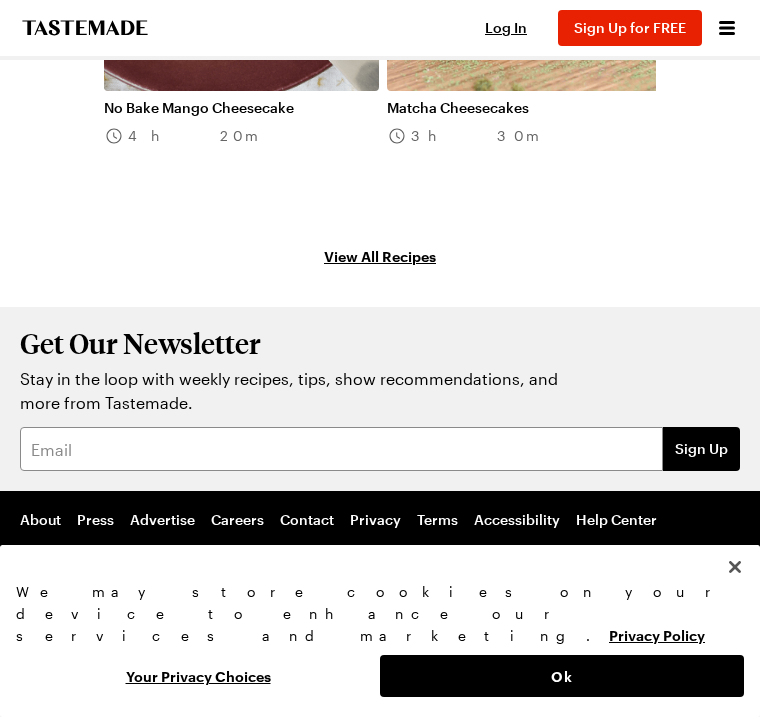 click on "View All Recipes" at bounding box center (380, 256) 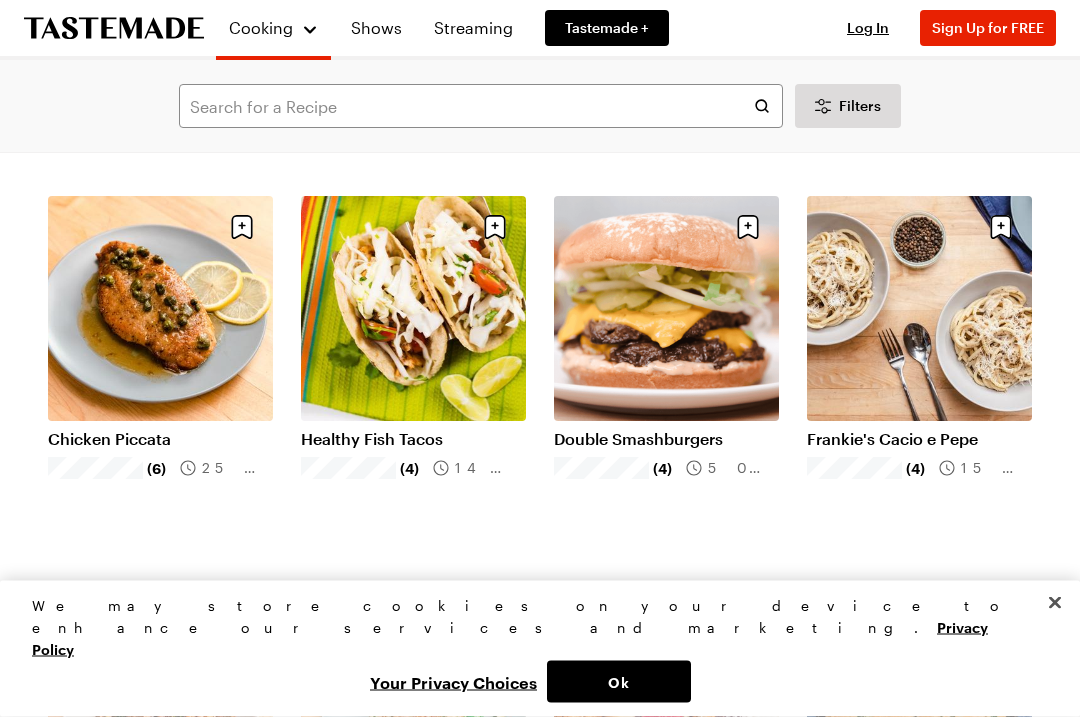scroll, scrollTop: 1664, scrollLeft: 0, axis: vertical 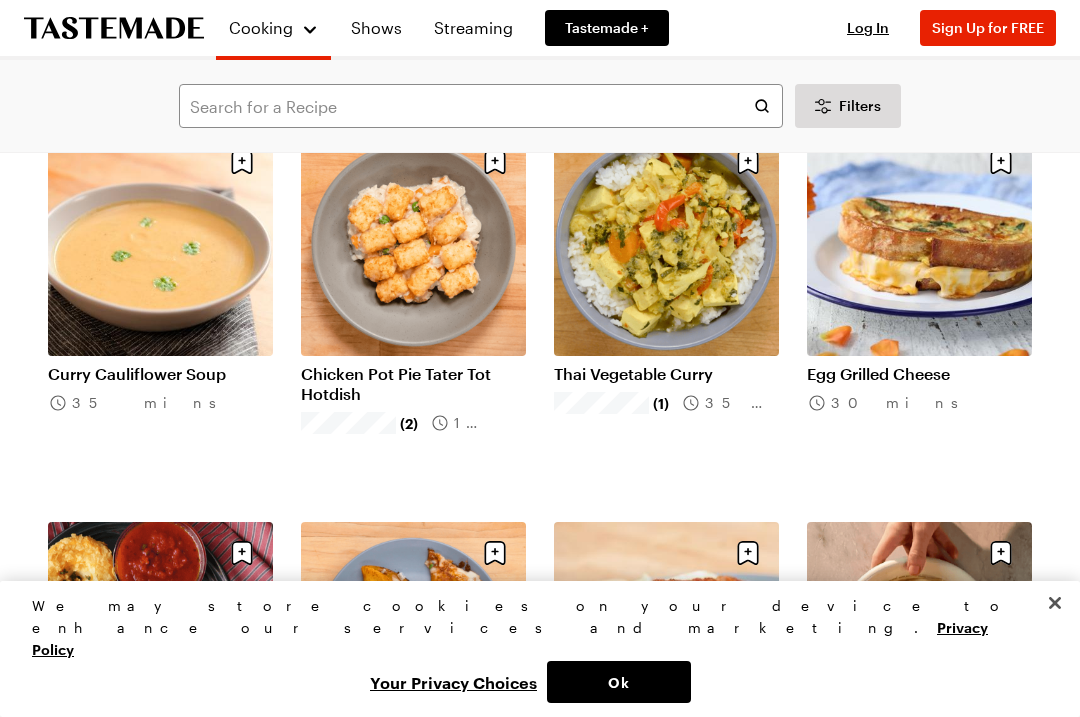 click on "Filters" at bounding box center (860, 106) 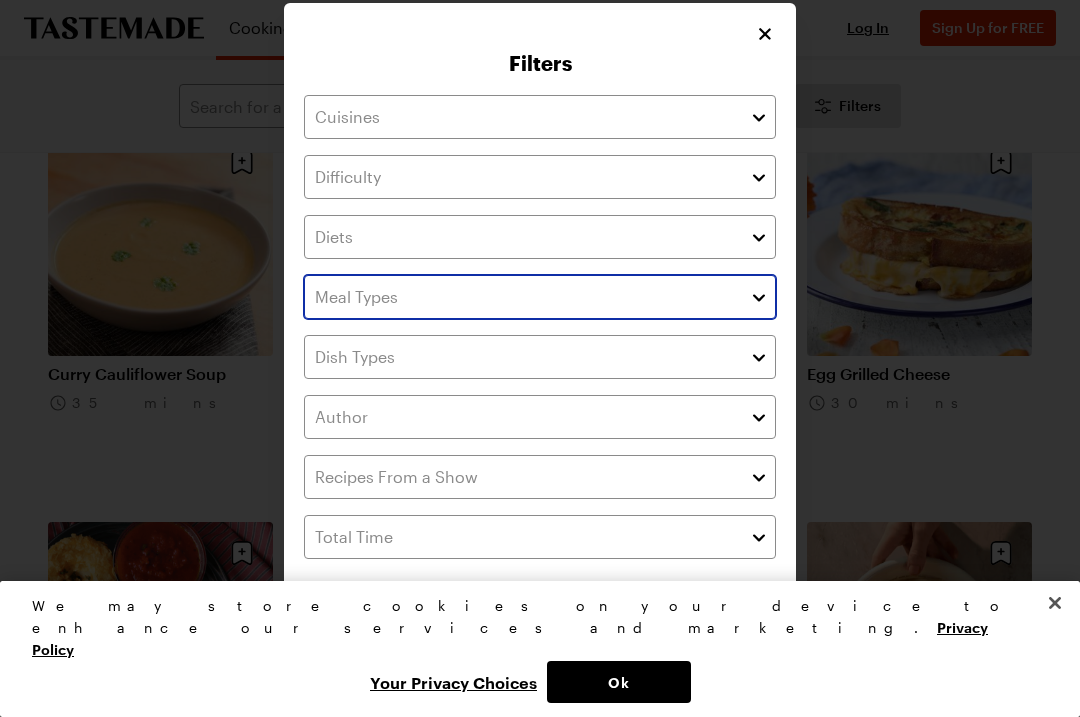 click at bounding box center [540, 297] 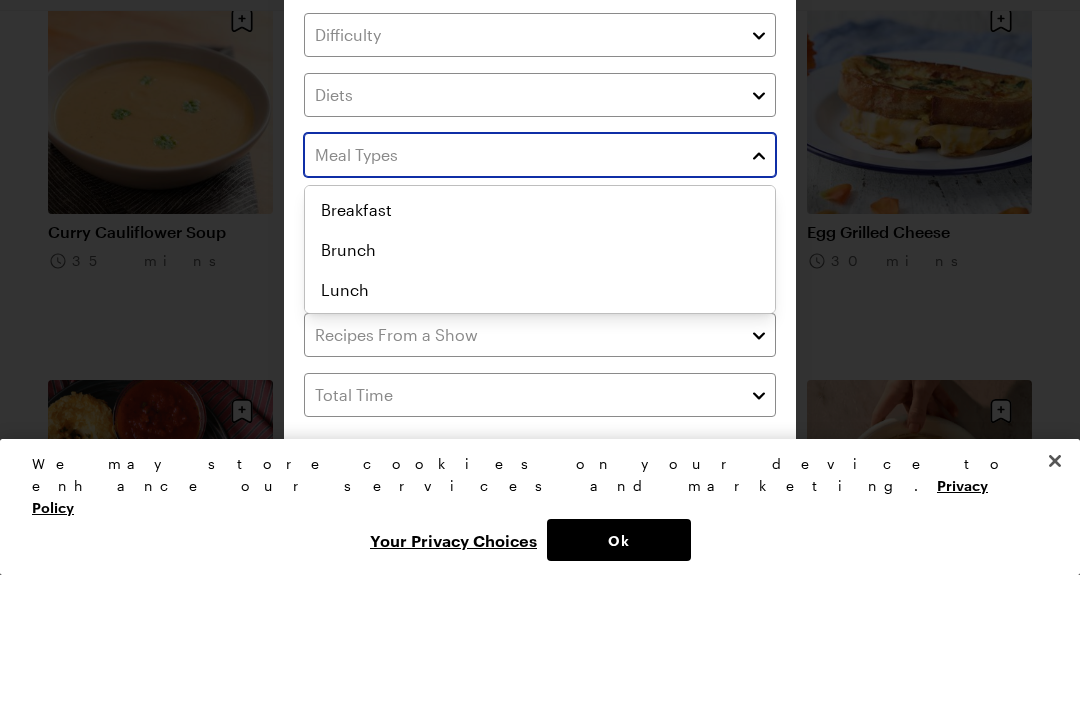 scroll, scrollTop: 0, scrollLeft: 0, axis: both 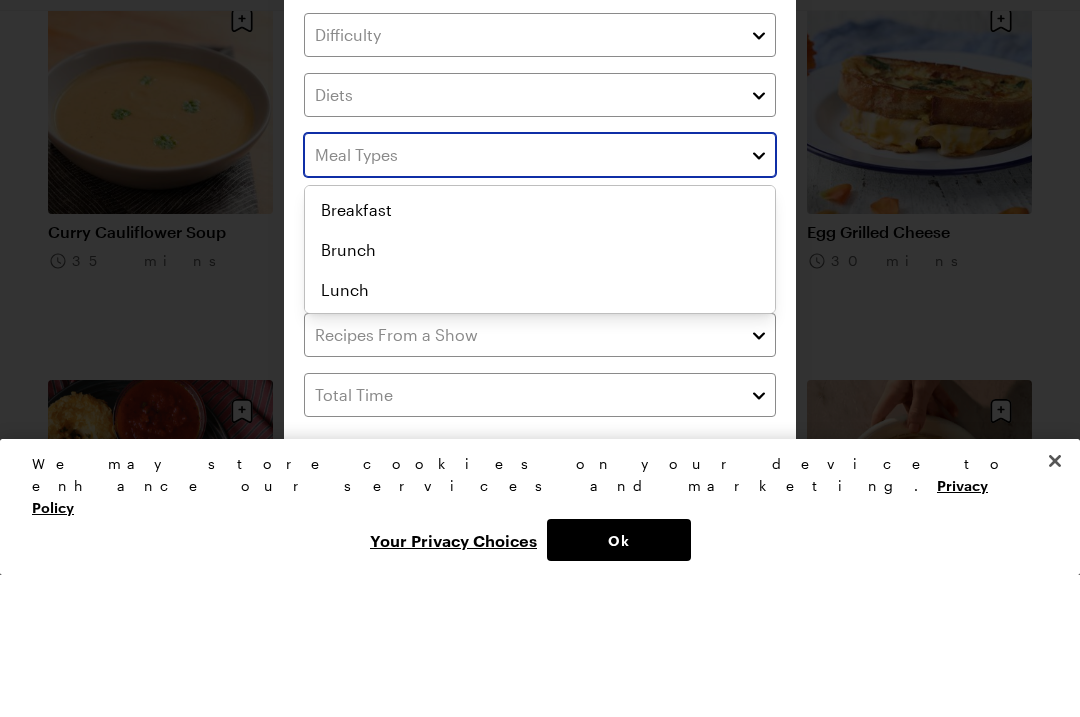 click at bounding box center (759, 297) 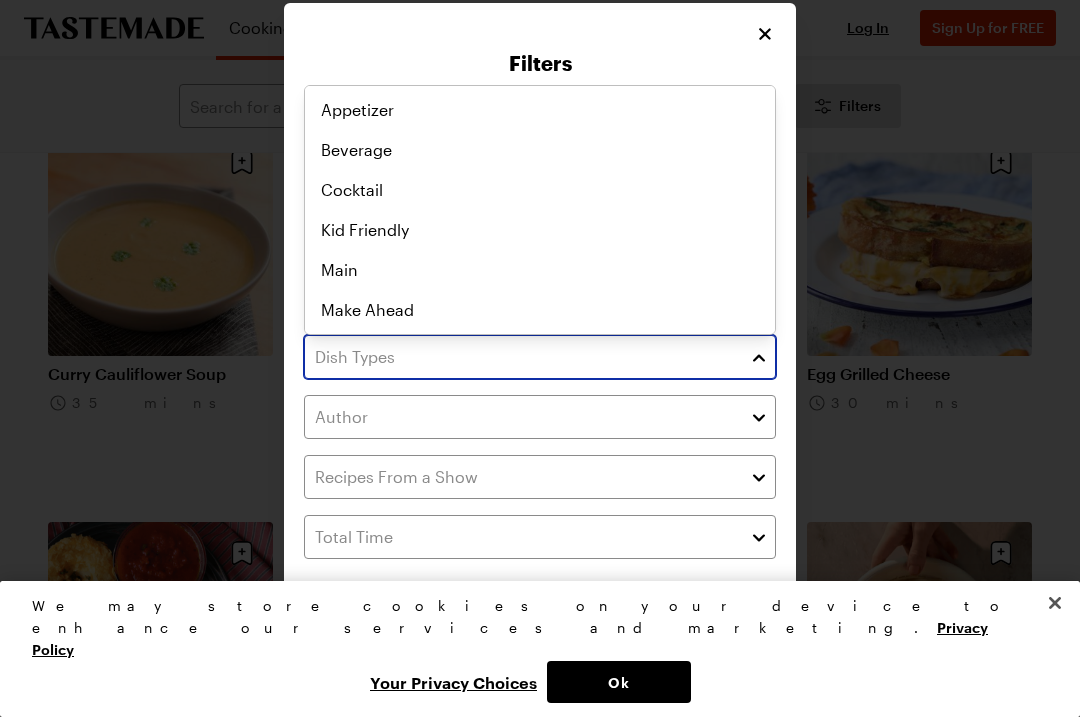 scroll, scrollTop: 0, scrollLeft: 0, axis: both 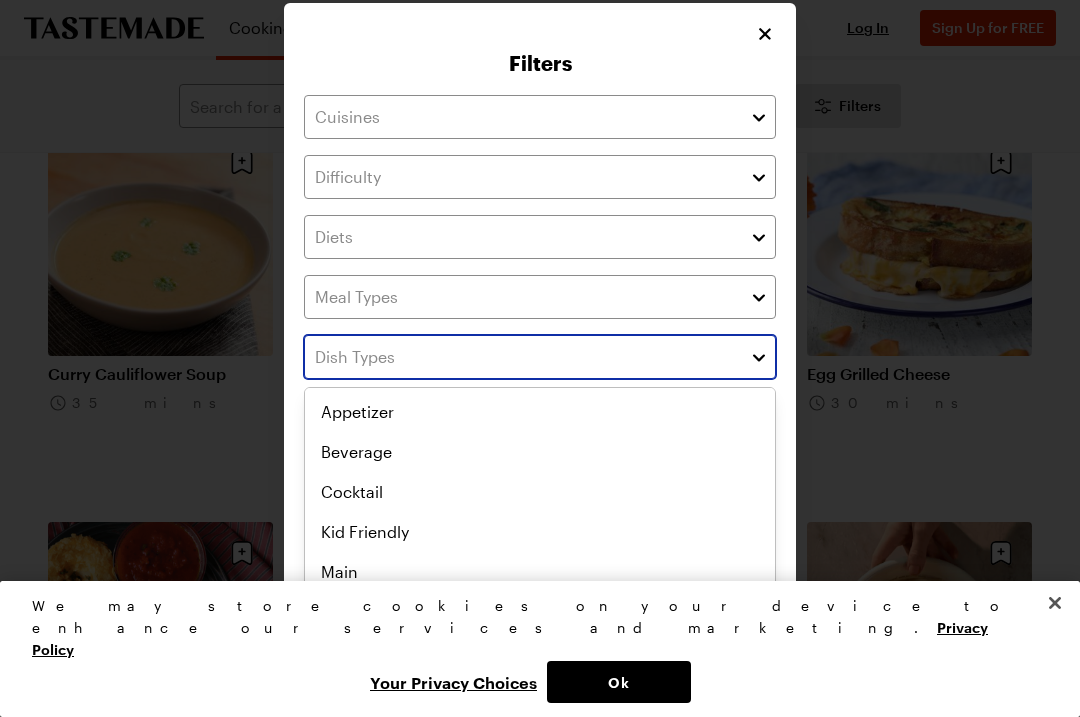 click at bounding box center [759, 357] 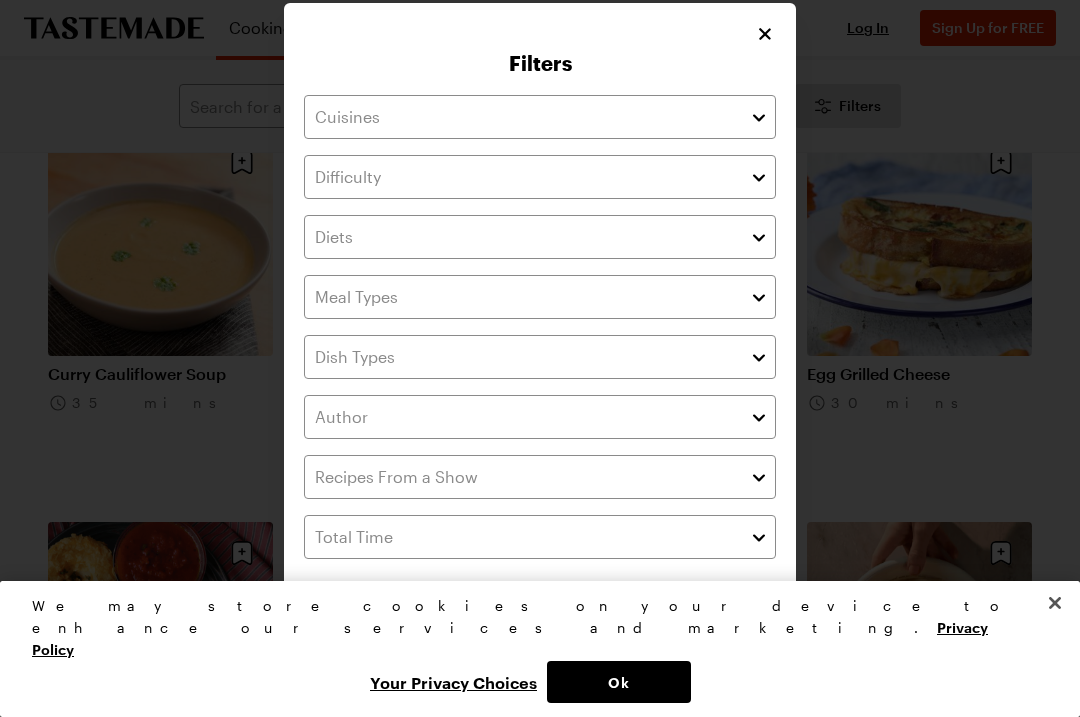click 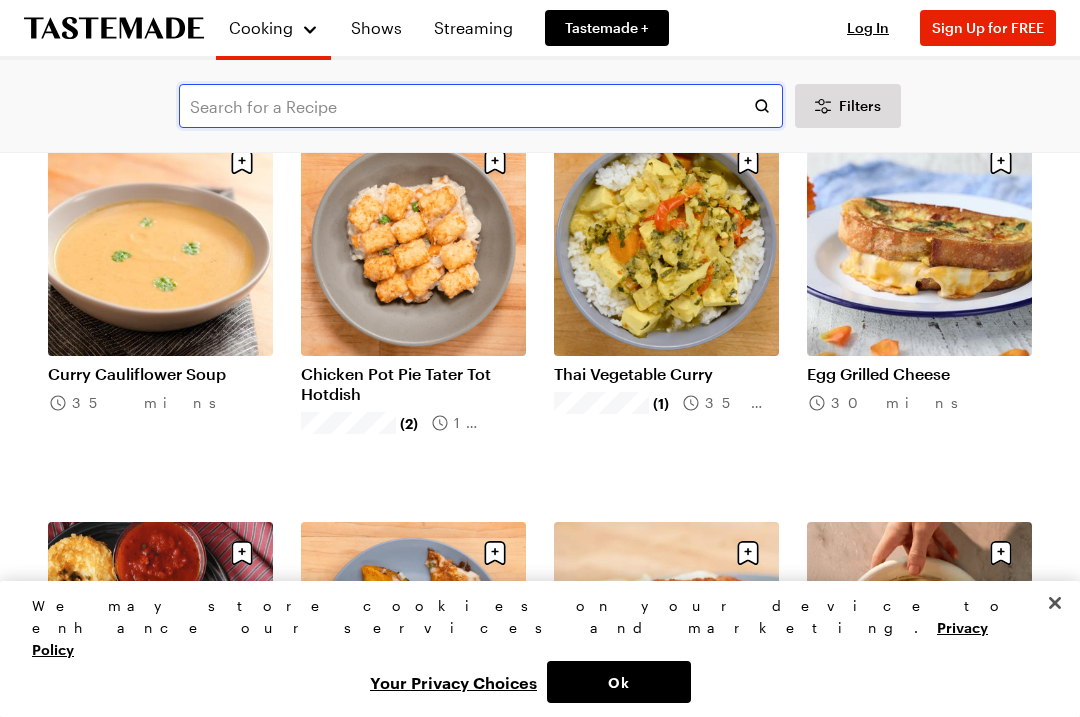 click at bounding box center [481, 106] 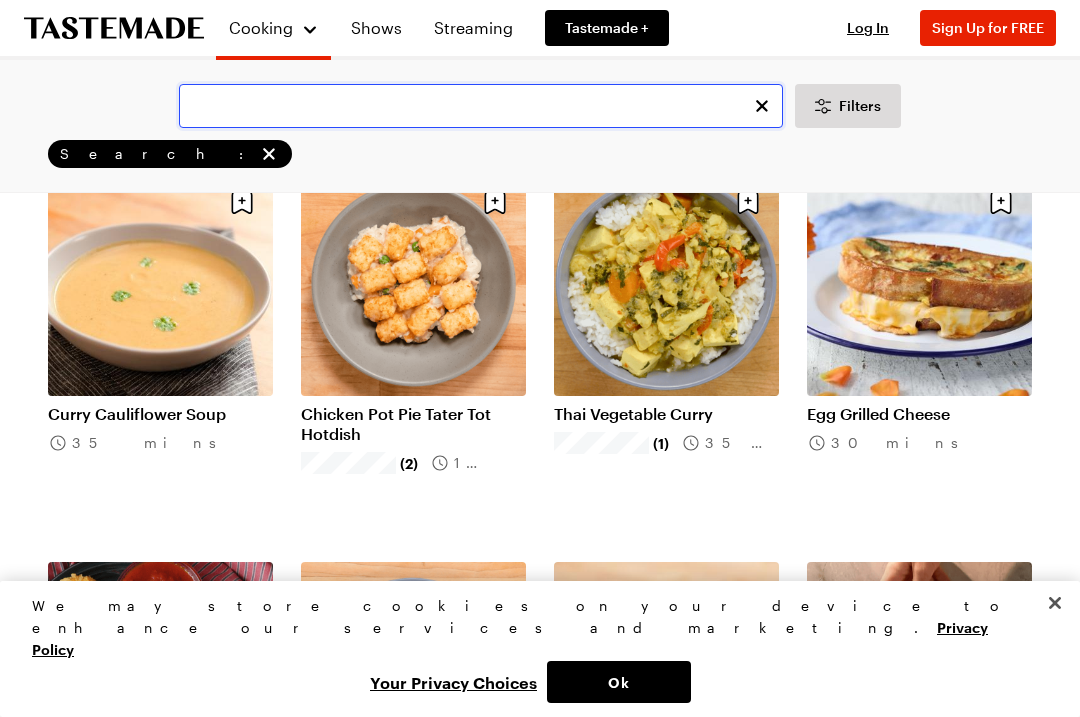 scroll, scrollTop: 0, scrollLeft: 0, axis: both 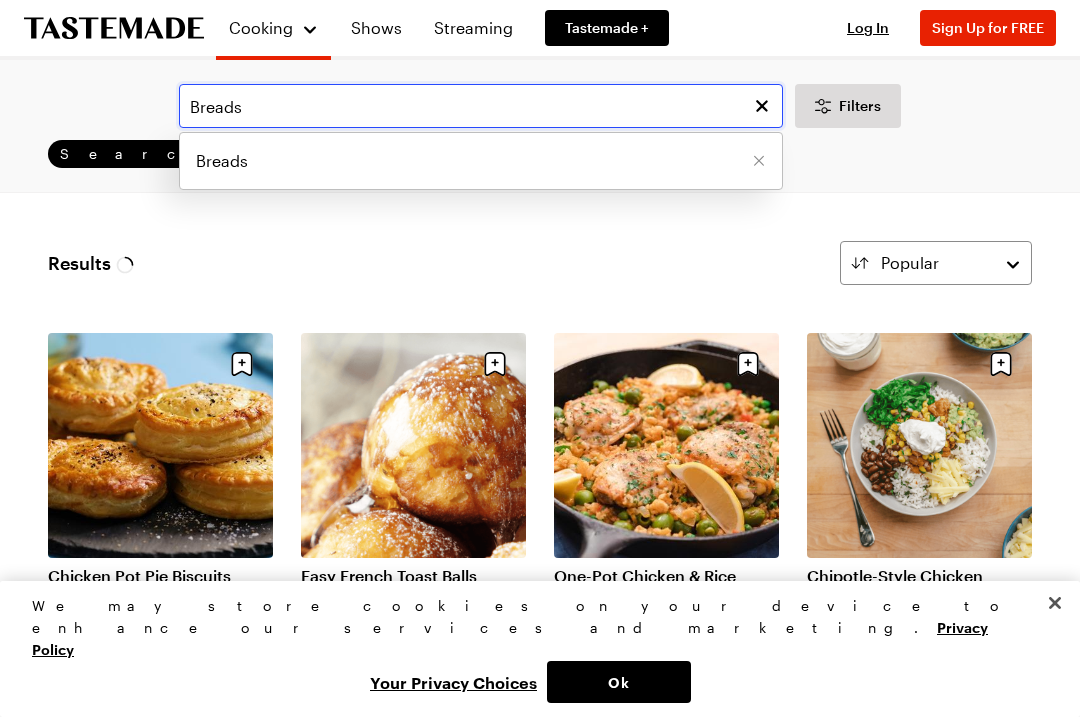 type on "Breads" 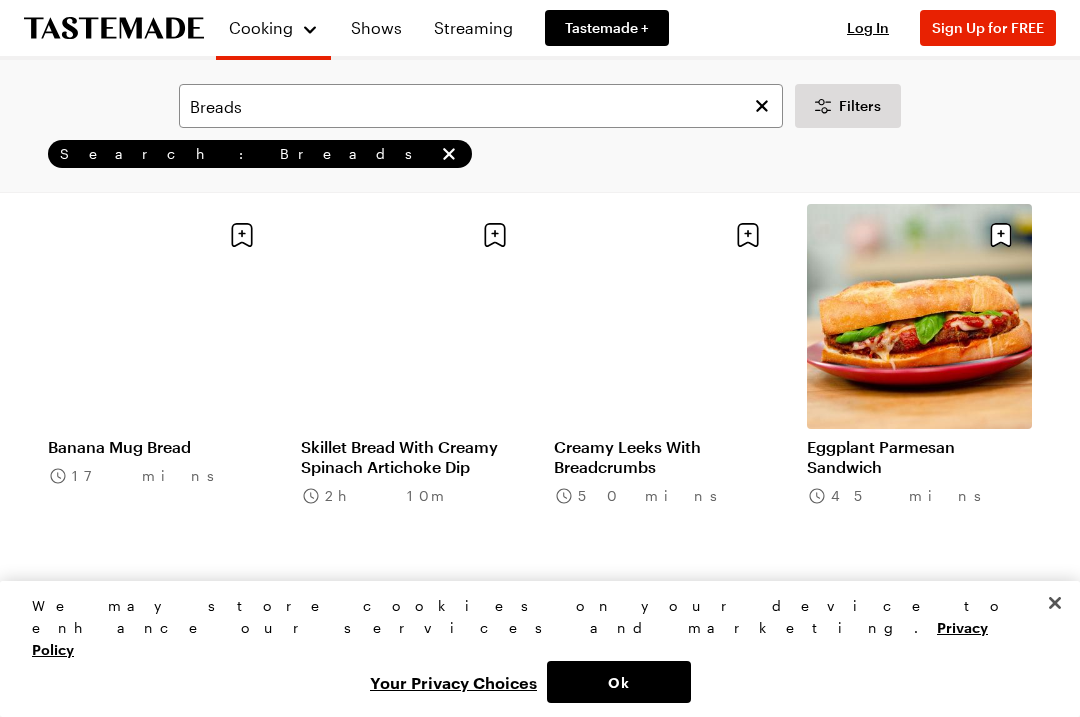 scroll, scrollTop: 1708, scrollLeft: 0, axis: vertical 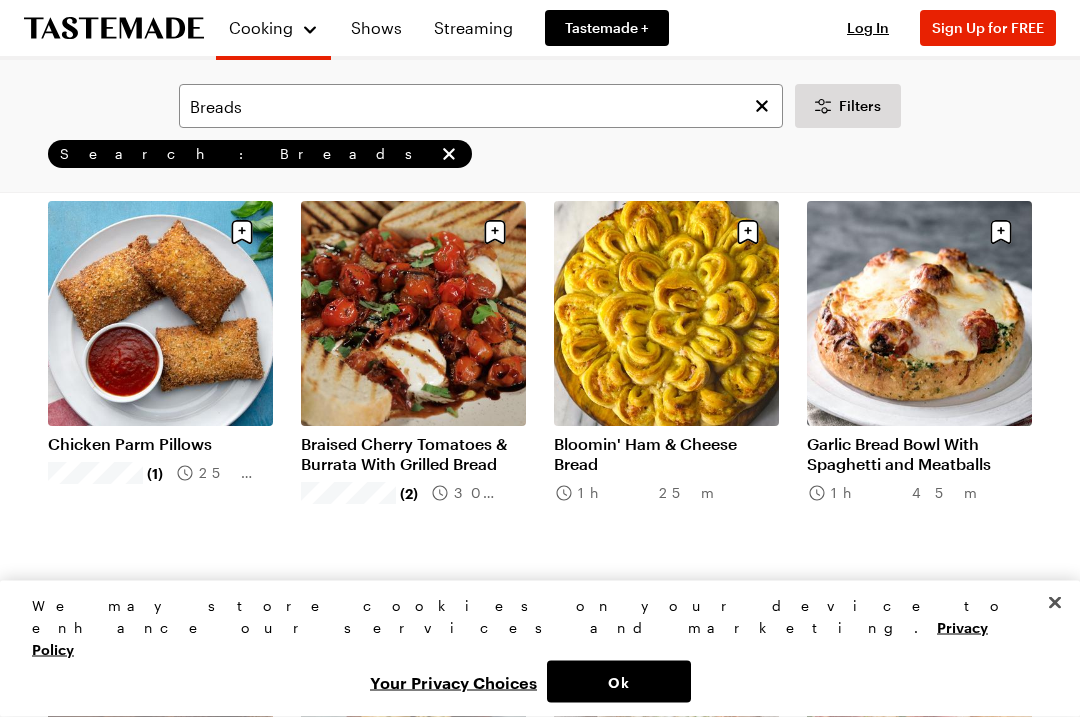 click 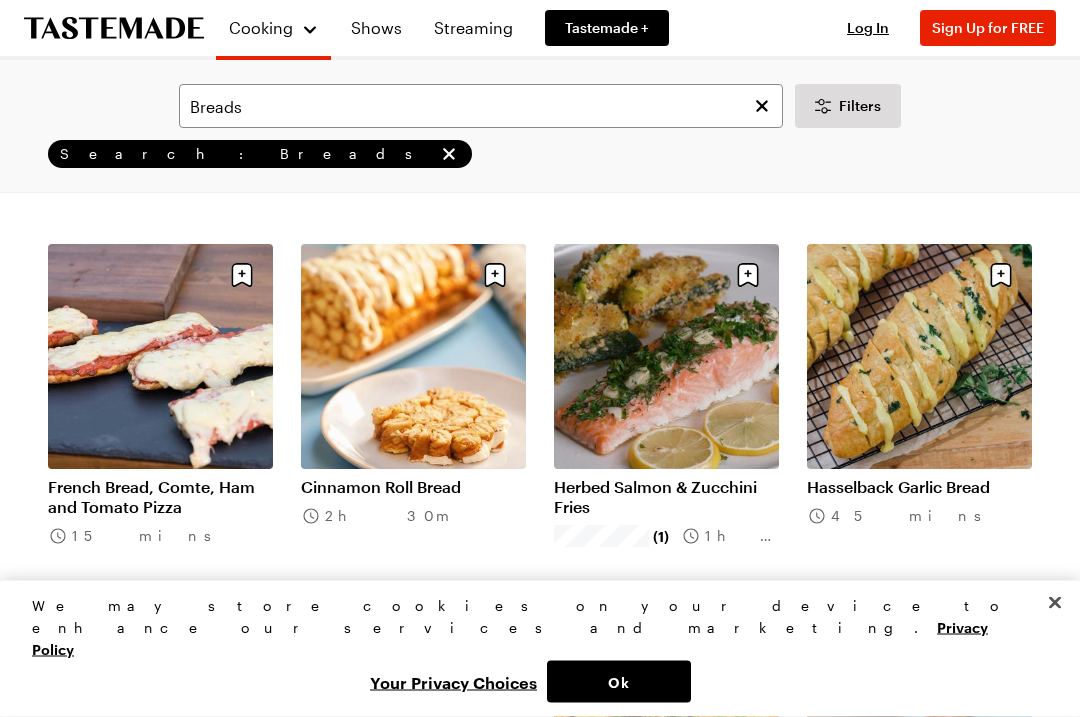 scroll, scrollTop: 6347, scrollLeft: 0, axis: vertical 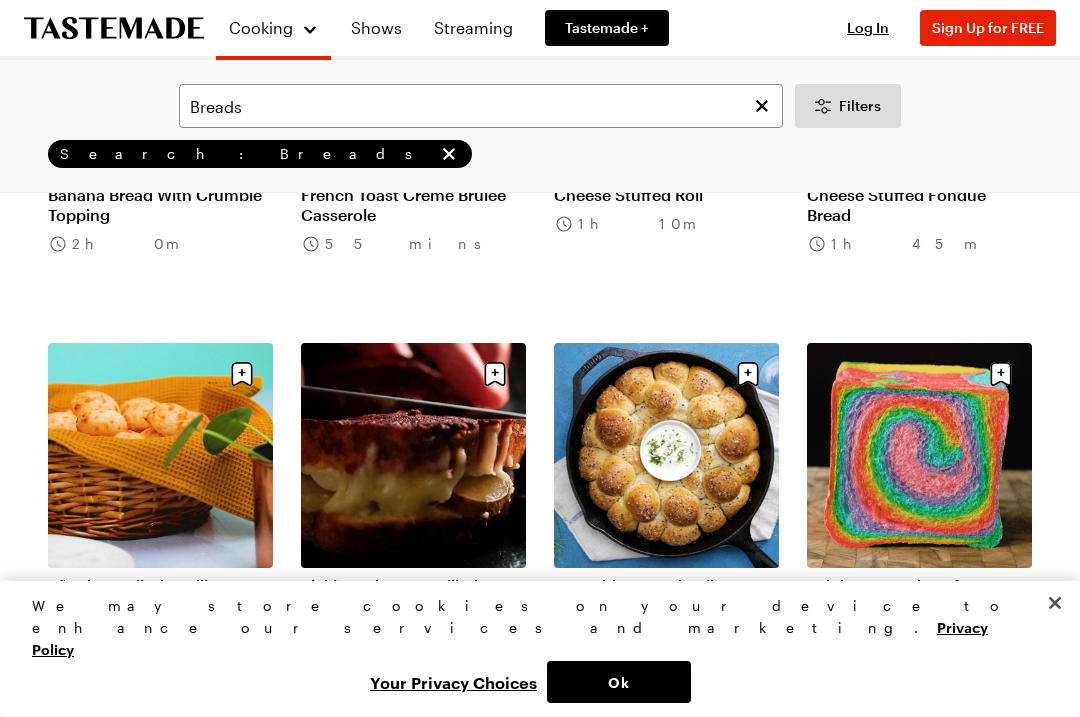 click on "Rainbow Bread Loaf" at bounding box center [919, 586] 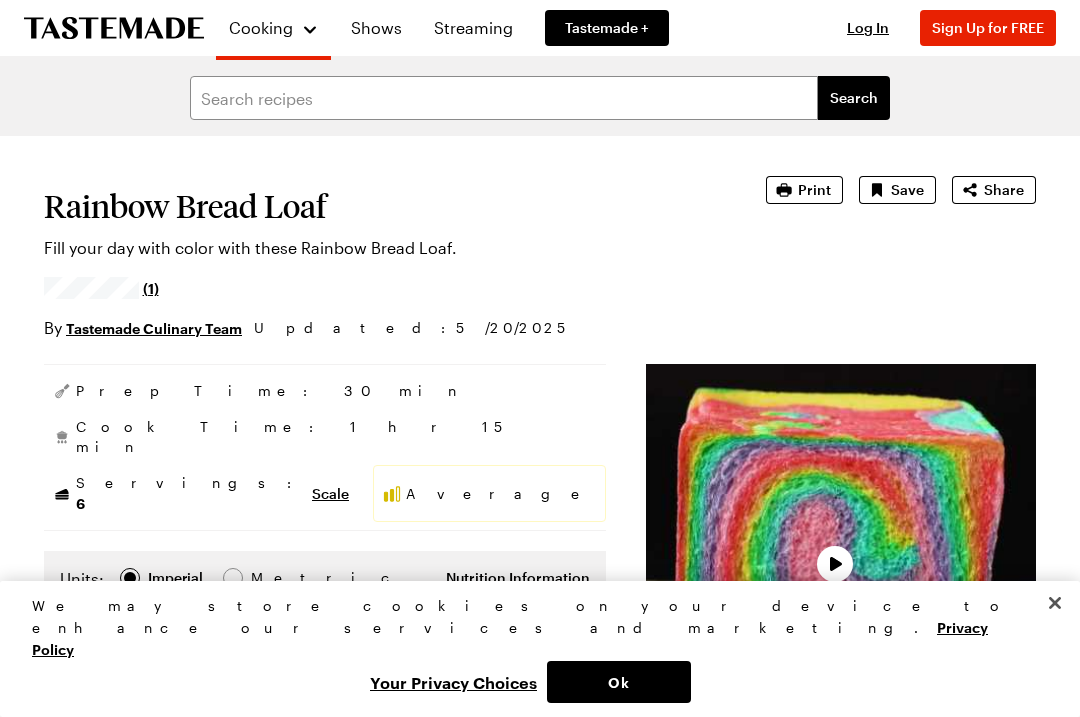 scroll, scrollTop: 0, scrollLeft: 0, axis: both 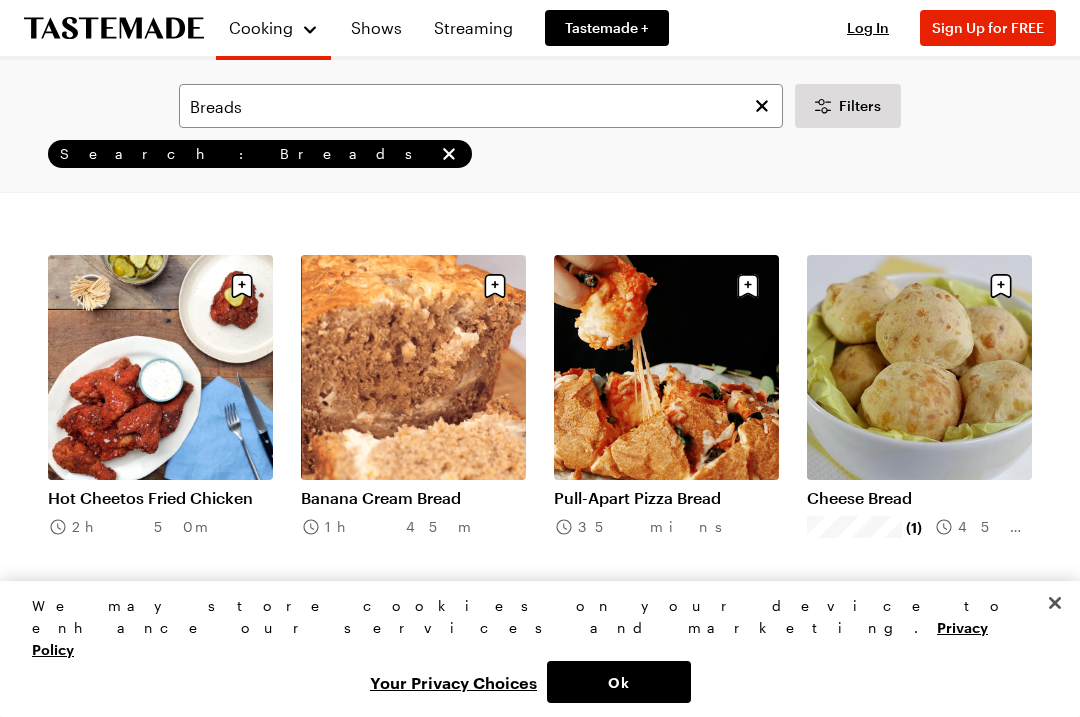 click on "Cheese Bread" at bounding box center [919, 498] 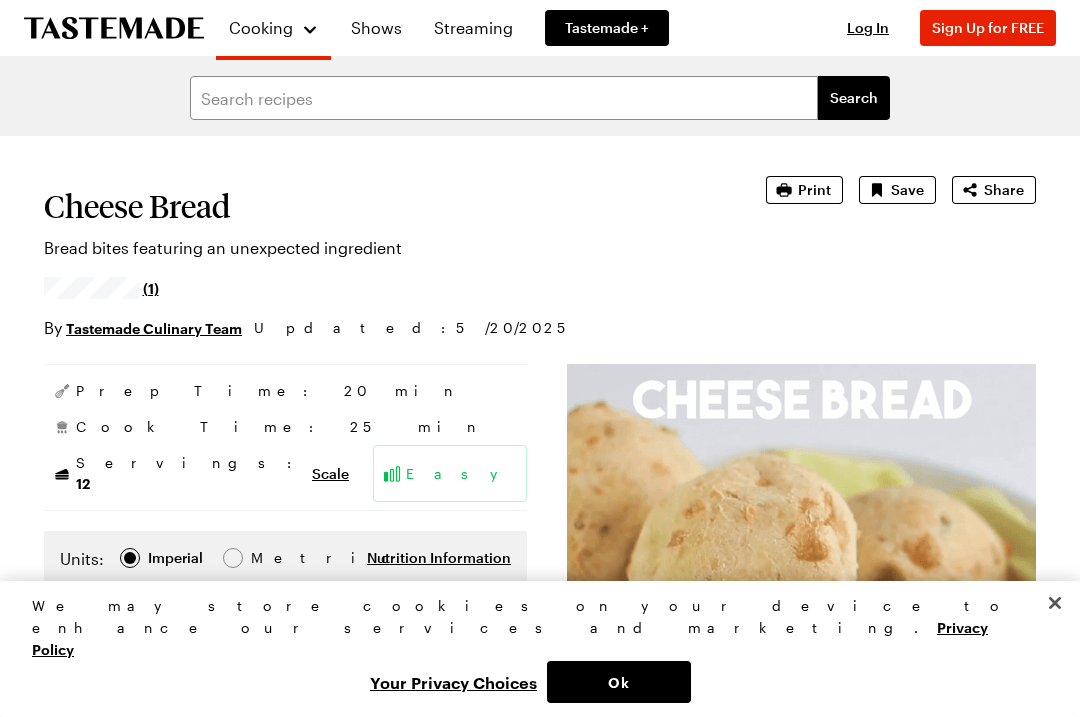 scroll, scrollTop: 155, scrollLeft: 0, axis: vertical 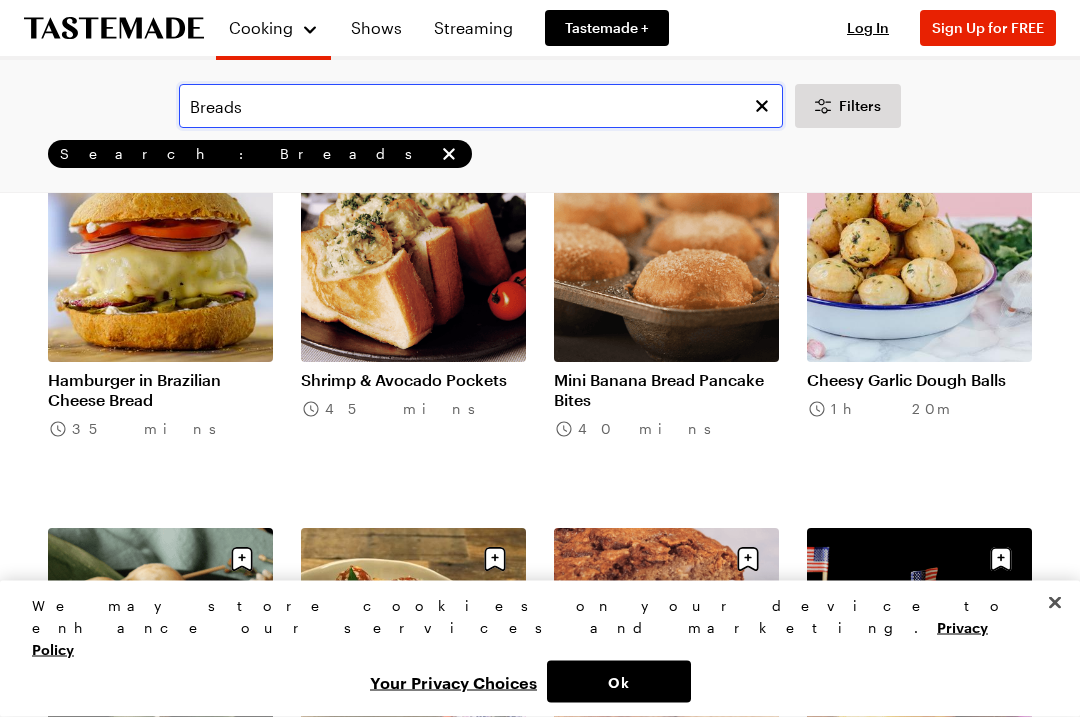 click on "Breads" at bounding box center [481, 106] 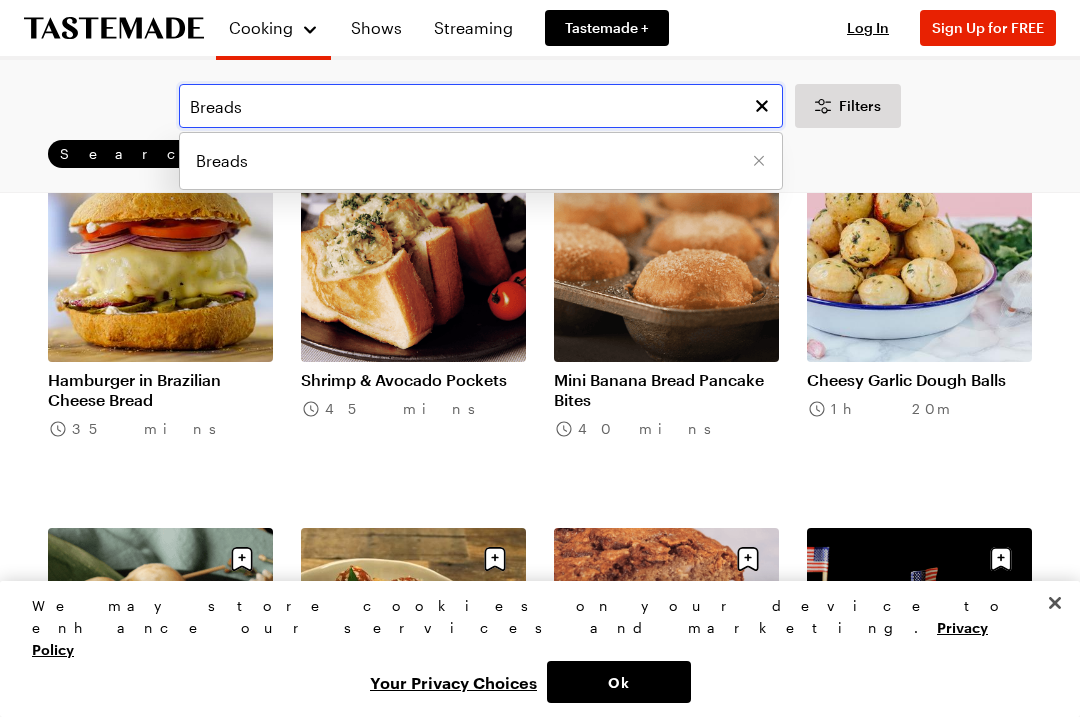 scroll, scrollTop: 33821, scrollLeft: 0, axis: vertical 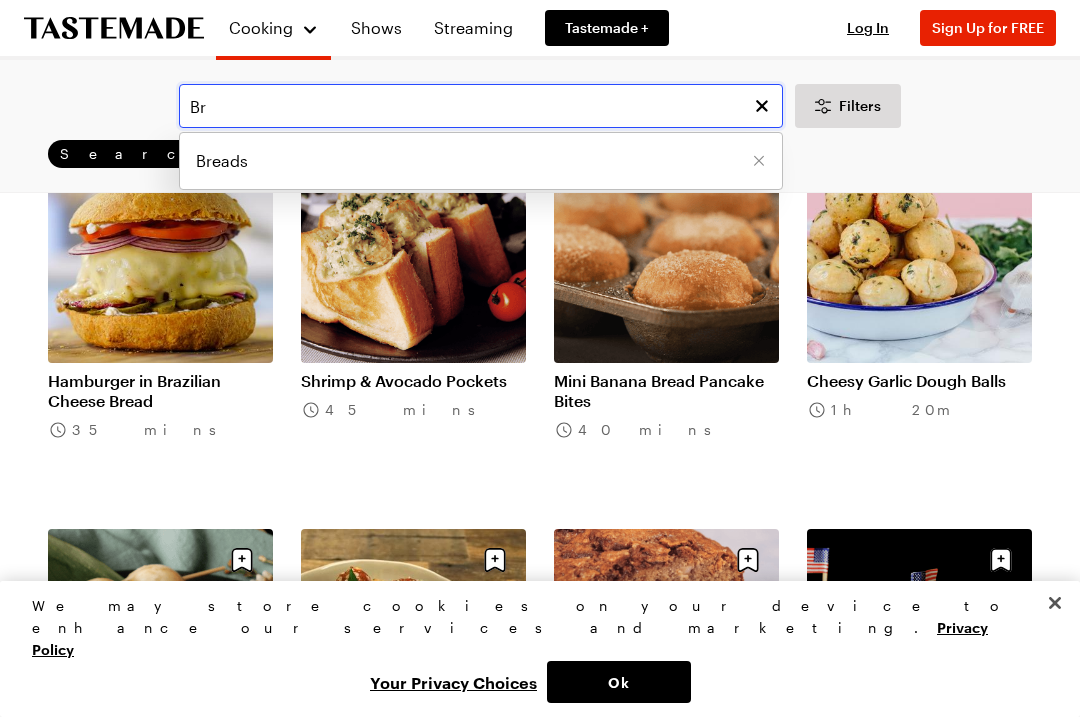 type on "B" 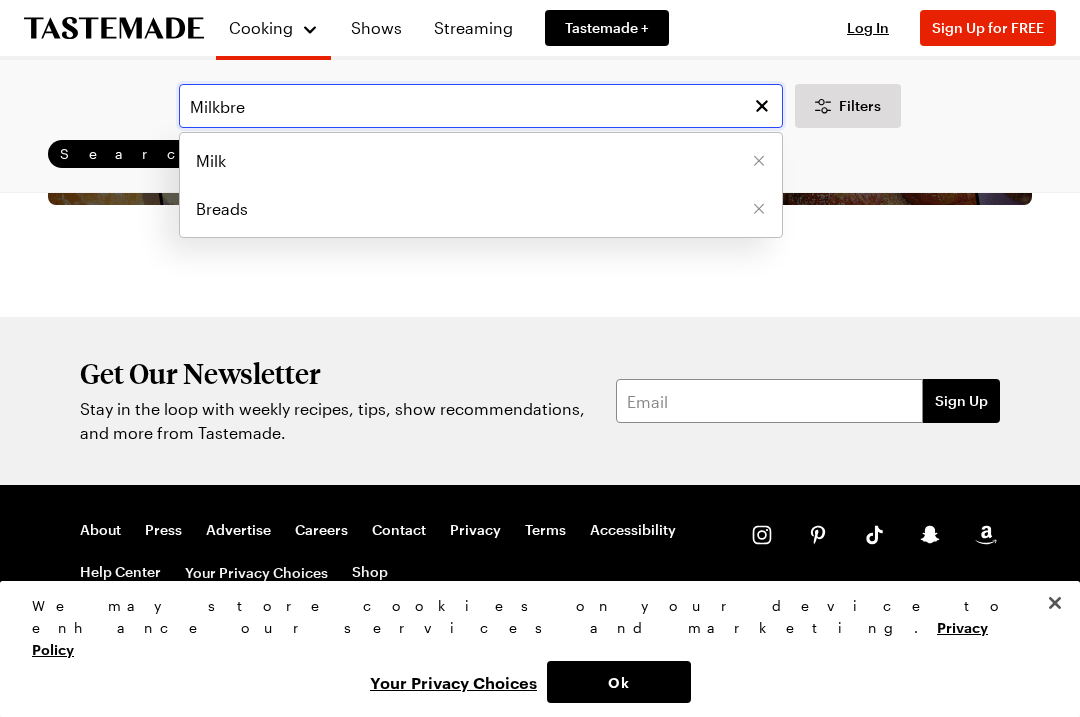 scroll, scrollTop: 0, scrollLeft: 0, axis: both 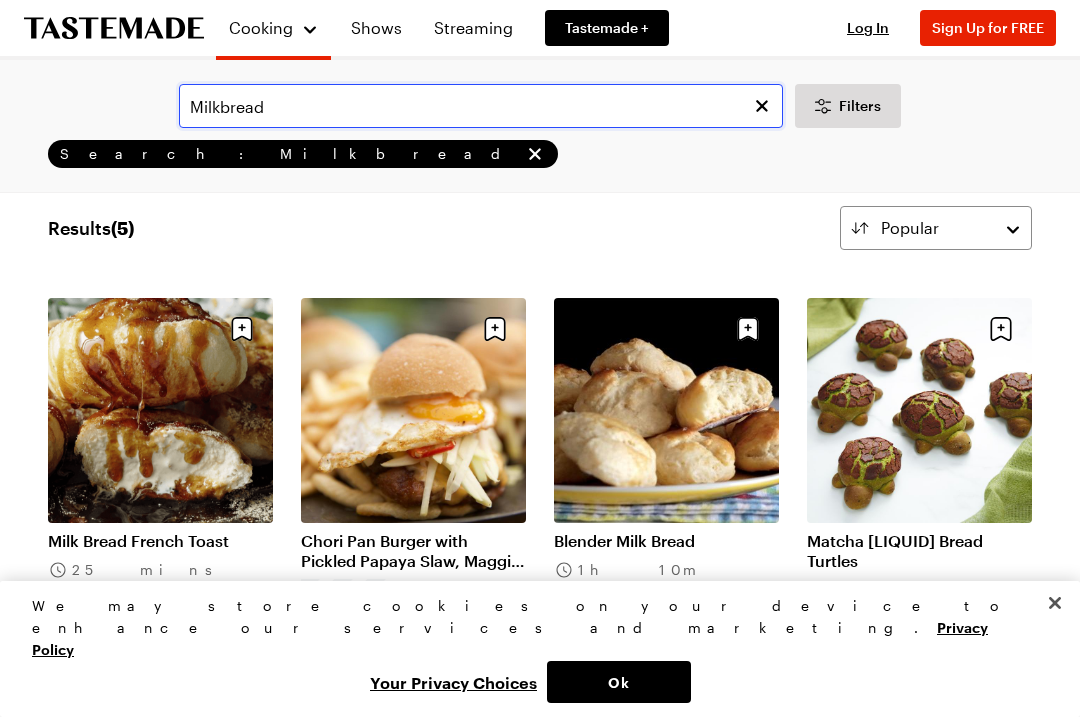 click on "Milkbread" at bounding box center [481, 106] 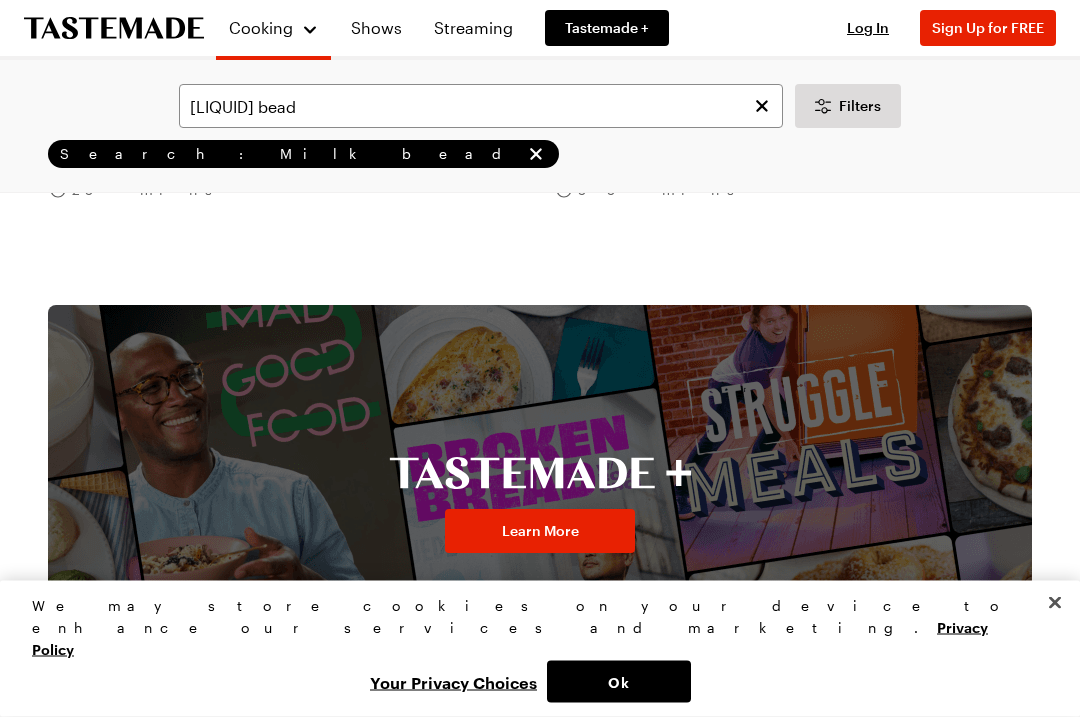 scroll, scrollTop: 1605, scrollLeft: 0, axis: vertical 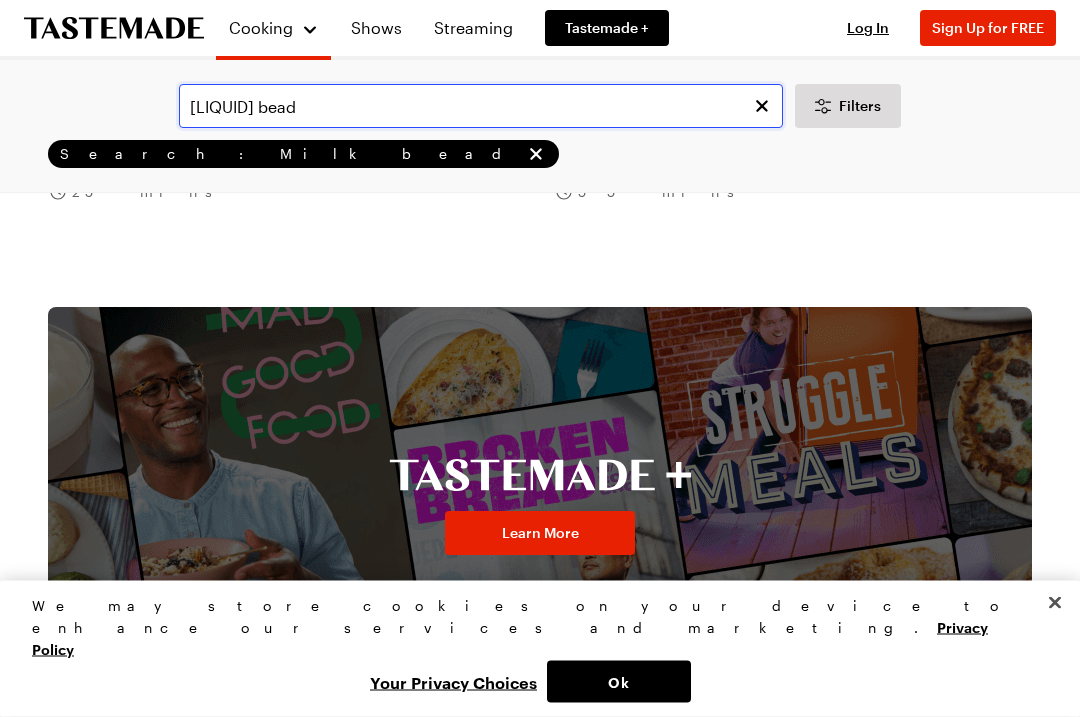 click on "[LIQUID] bead" at bounding box center (481, 106) 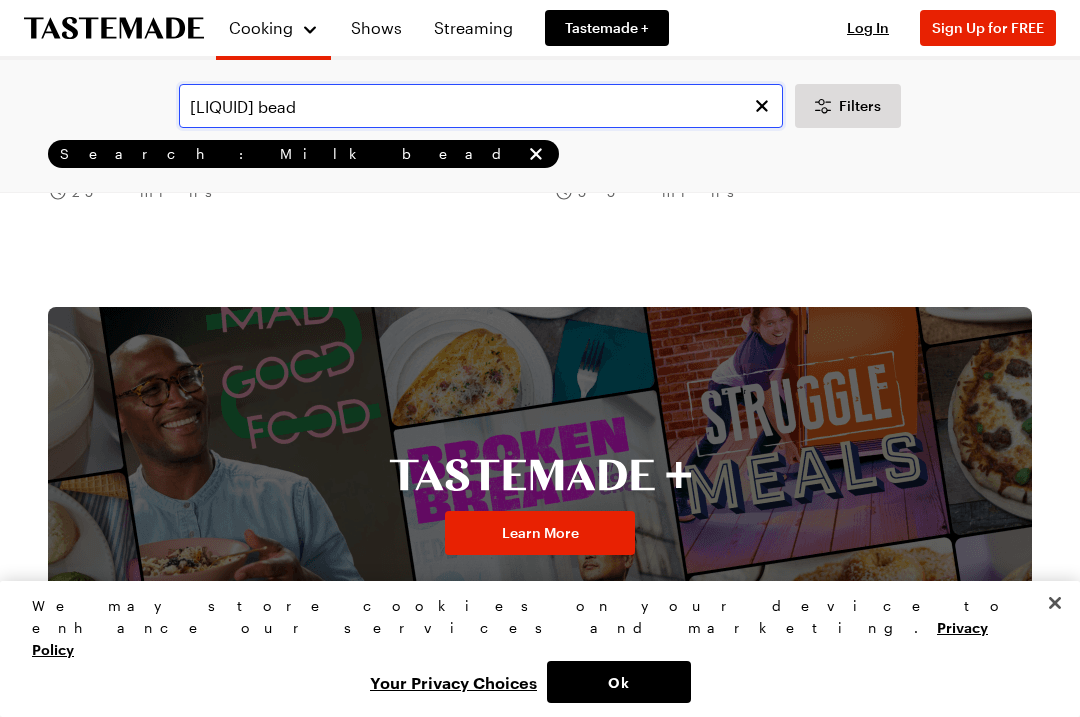 scroll, scrollTop: 1605, scrollLeft: 0, axis: vertical 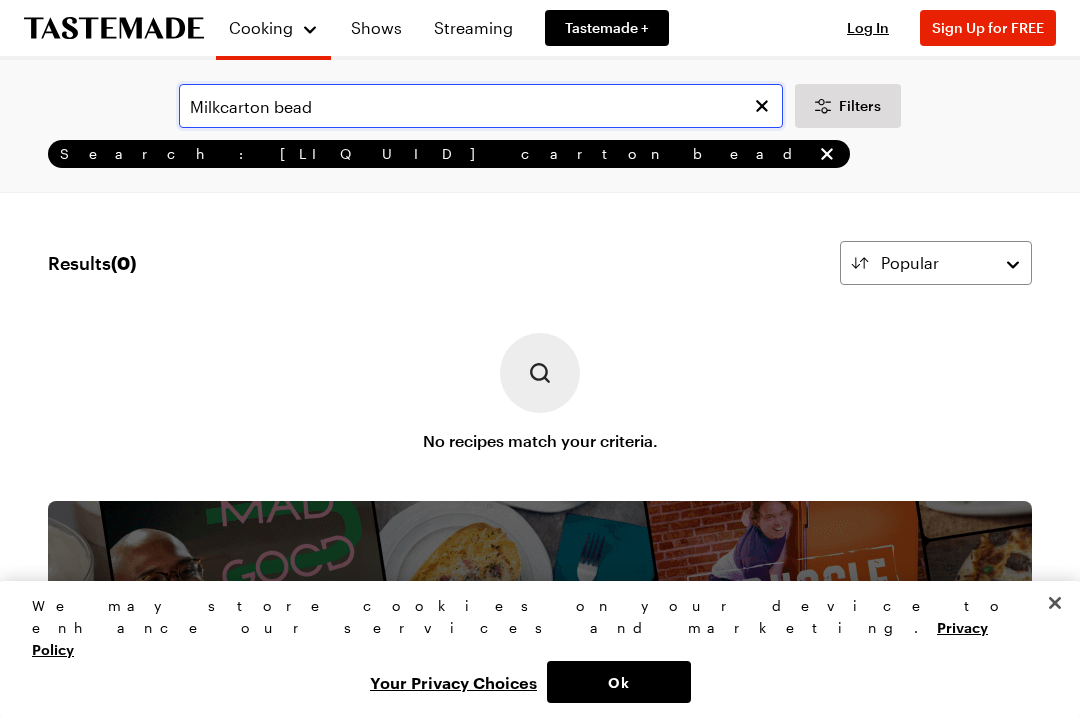 click on "Milkcarton bead" at bounding box center (481, 106) 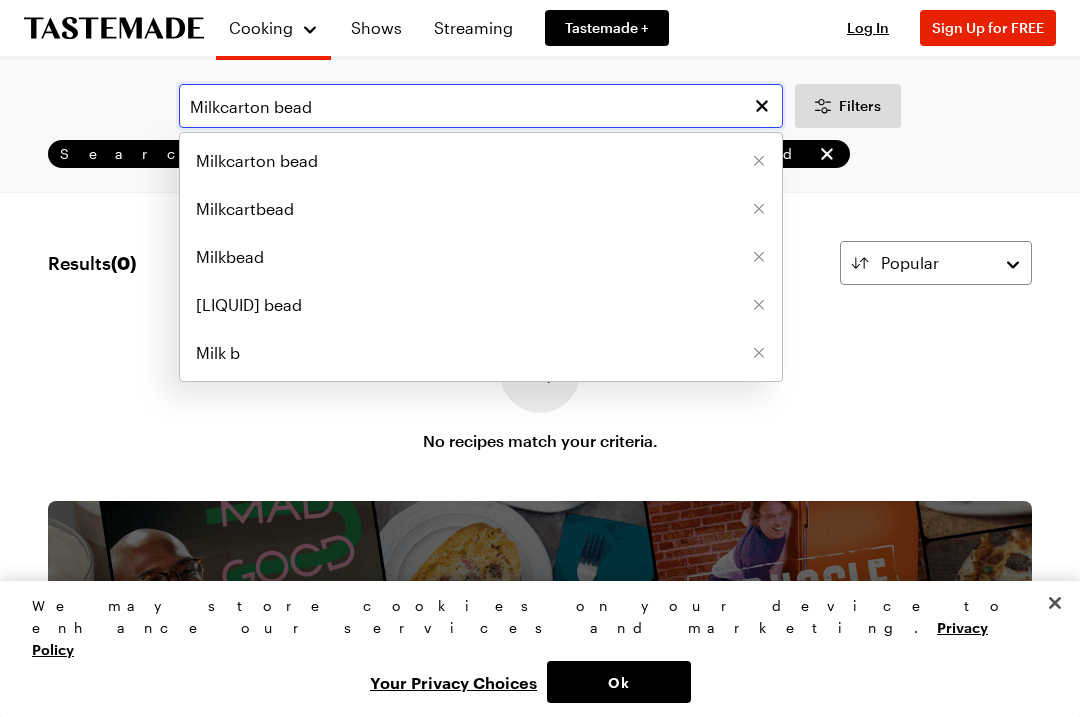 click on "Milkcarton bead" at bounding box center (481, 106) 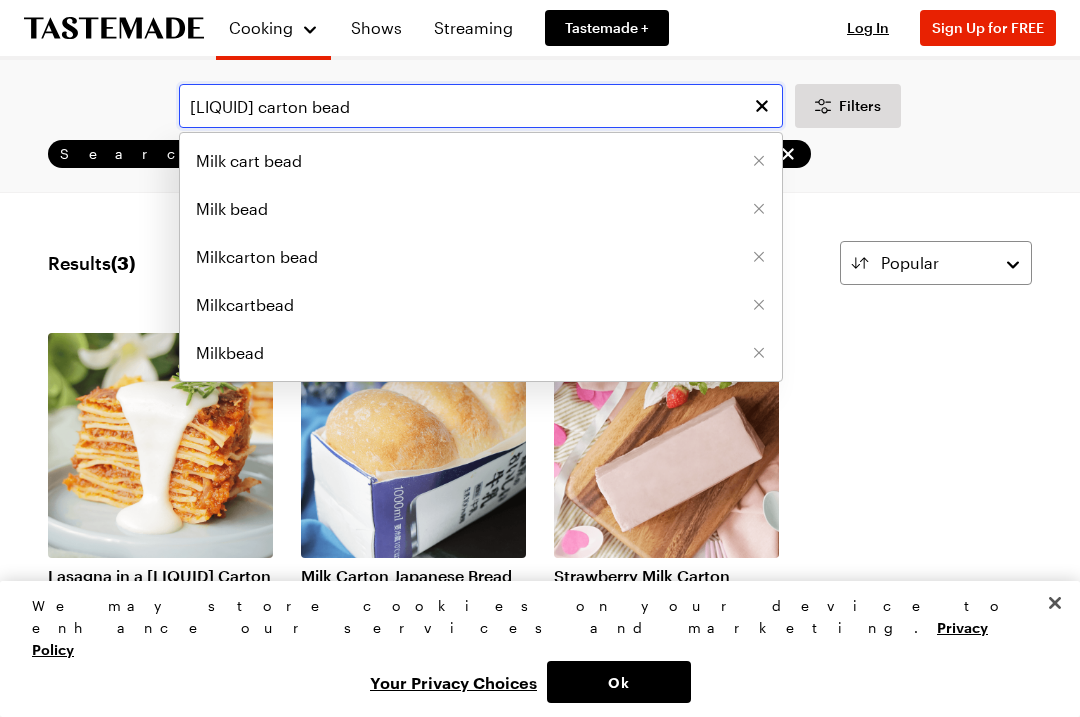 type on "[LIQUID] carton bead" 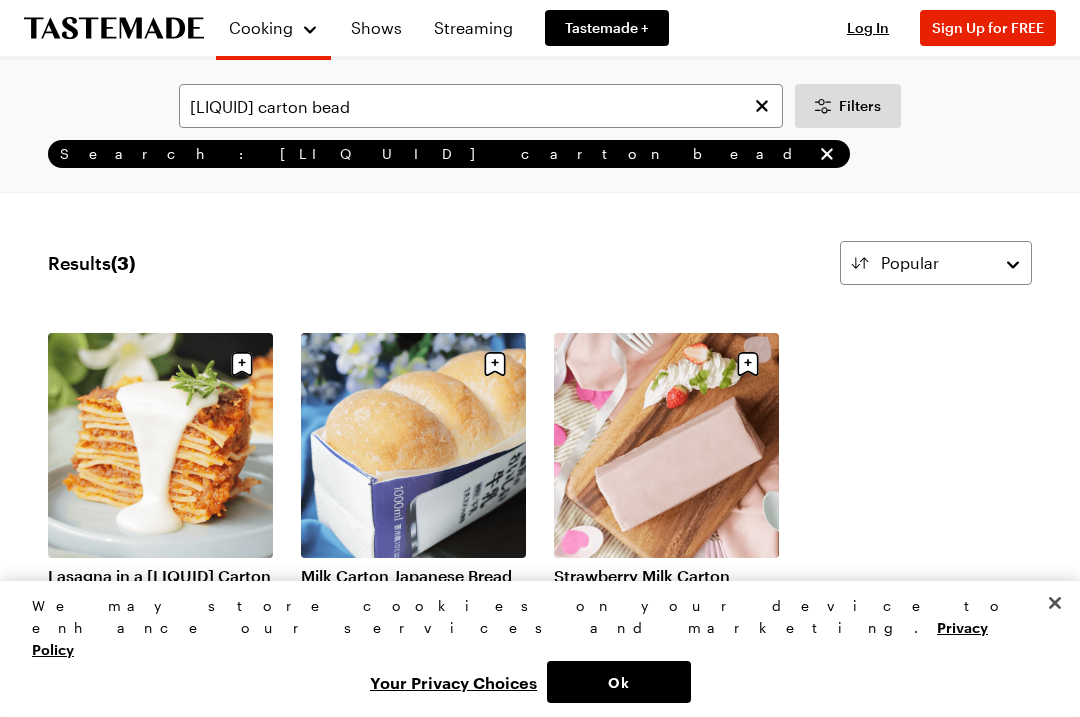click on "Milk Carton Japanese Bread" at bounding box center (413, 576) 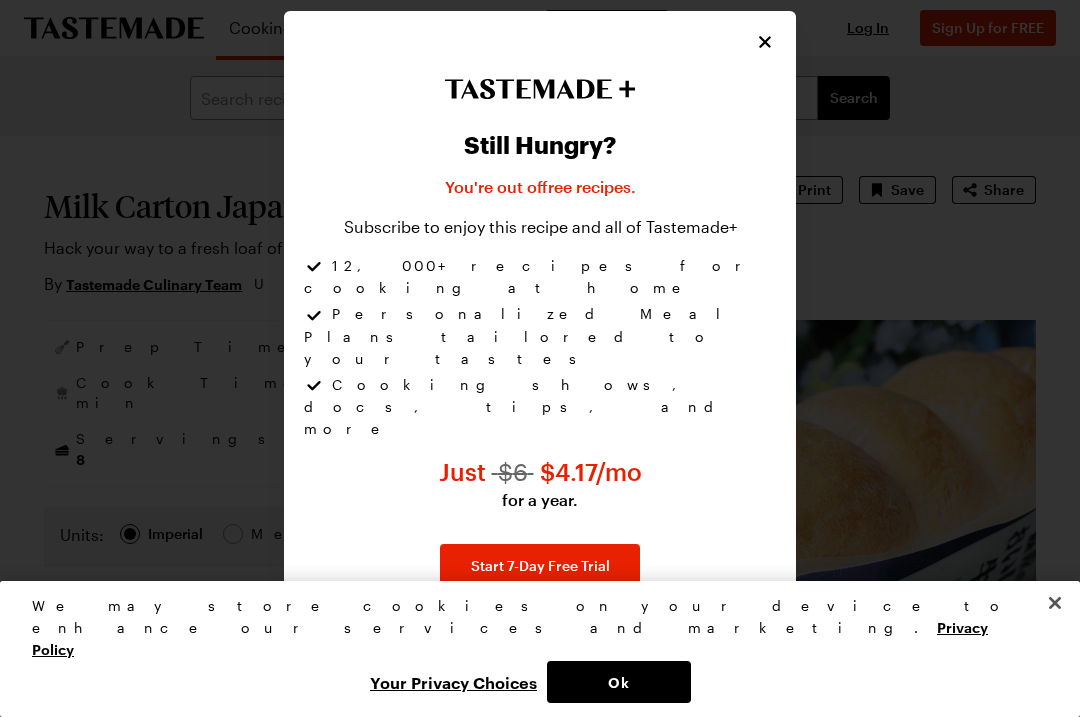 click 